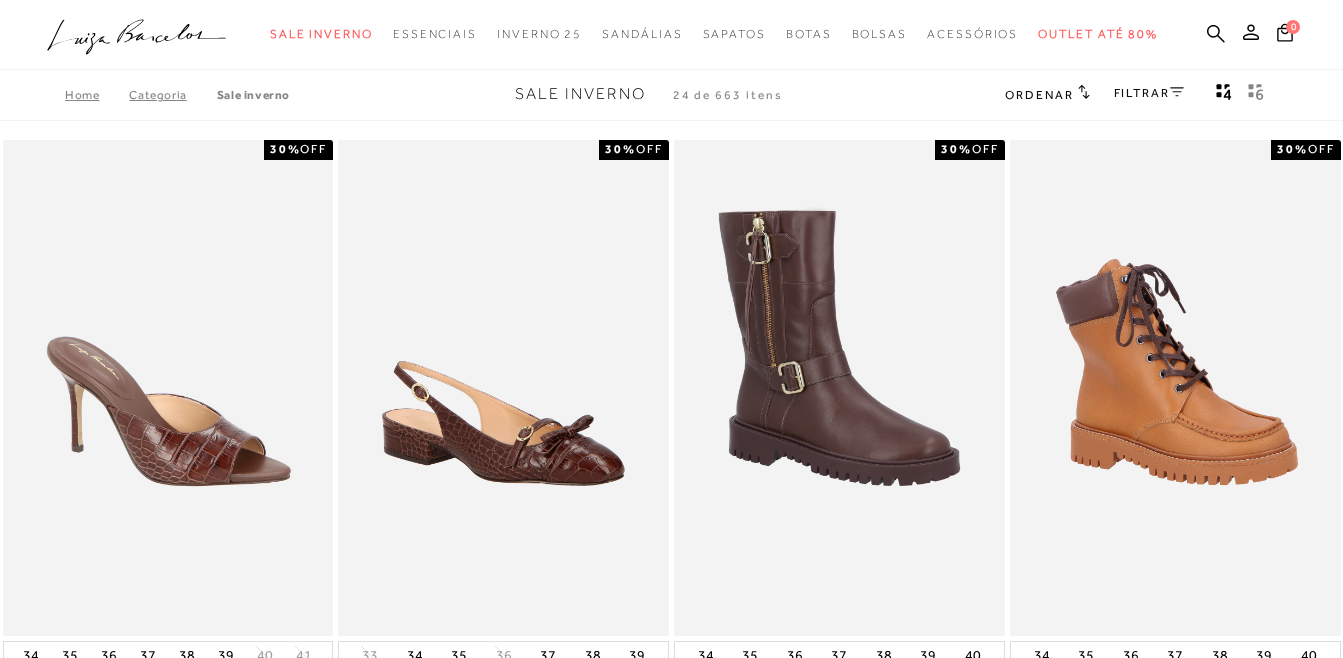 scroll, scrollTop: 0, scrollLeft: 0, axis: both 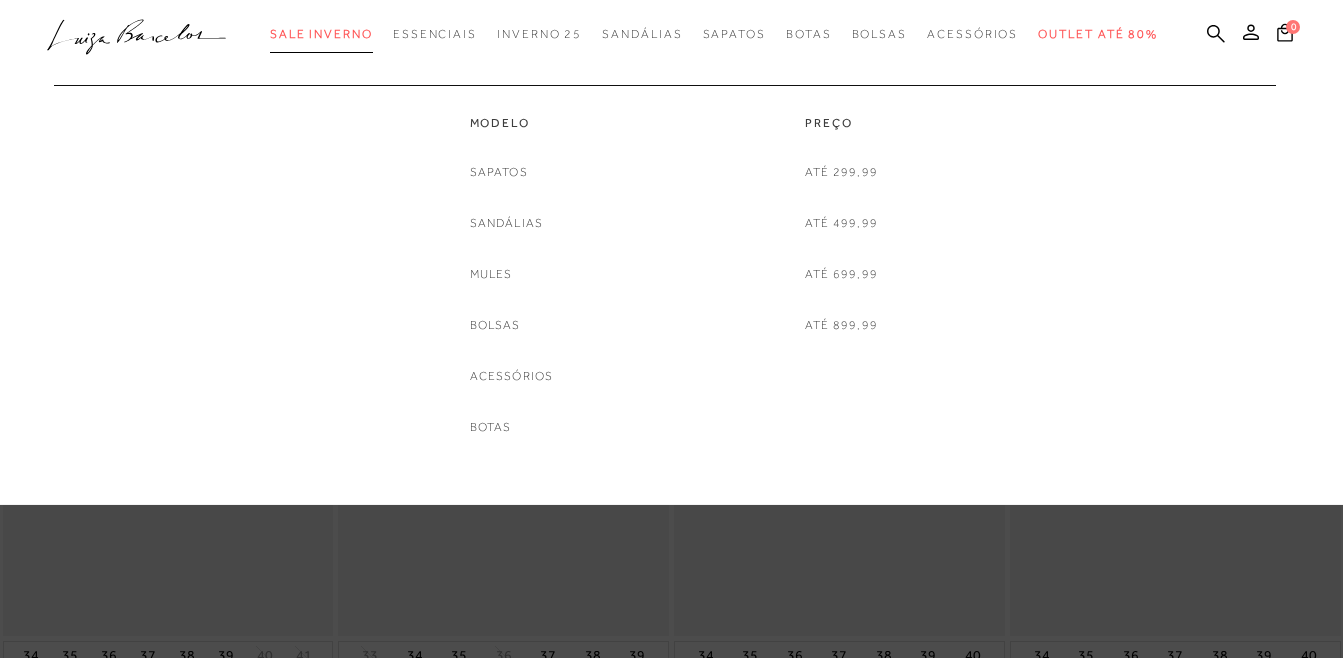 click on "Sale Inverno" at bounding box center (321, 34) 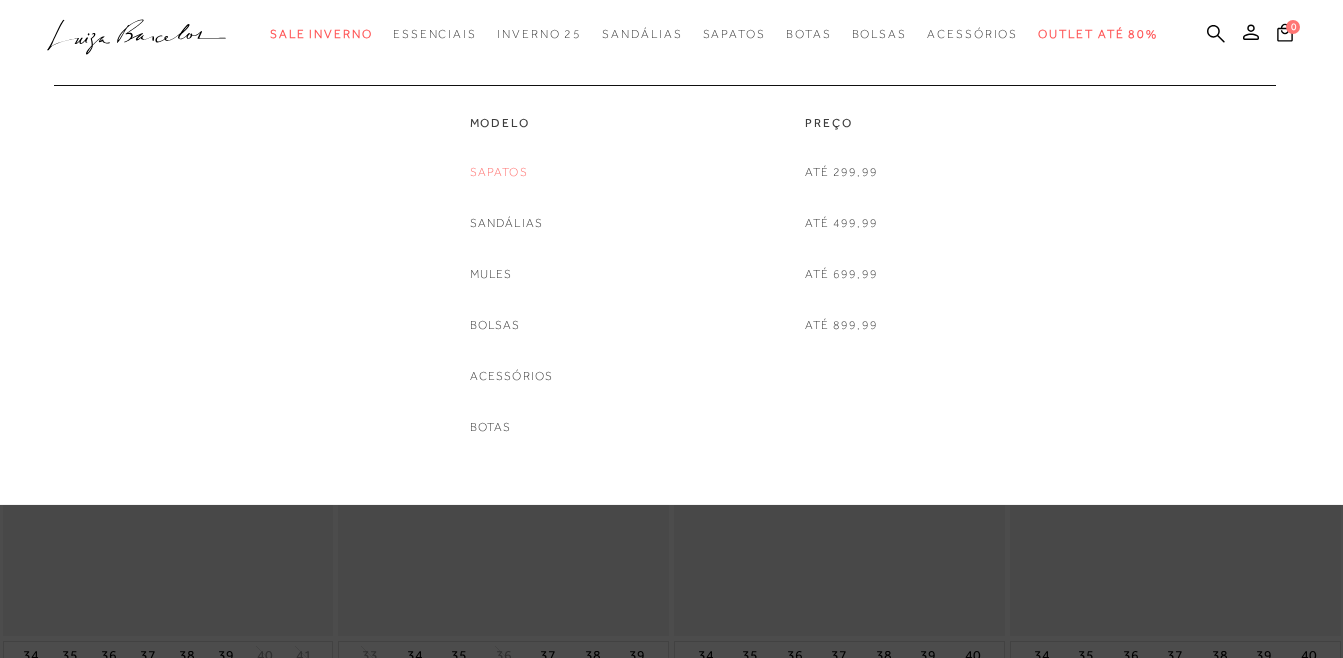 click on "Sapatos" at bounding box center [499, 172] 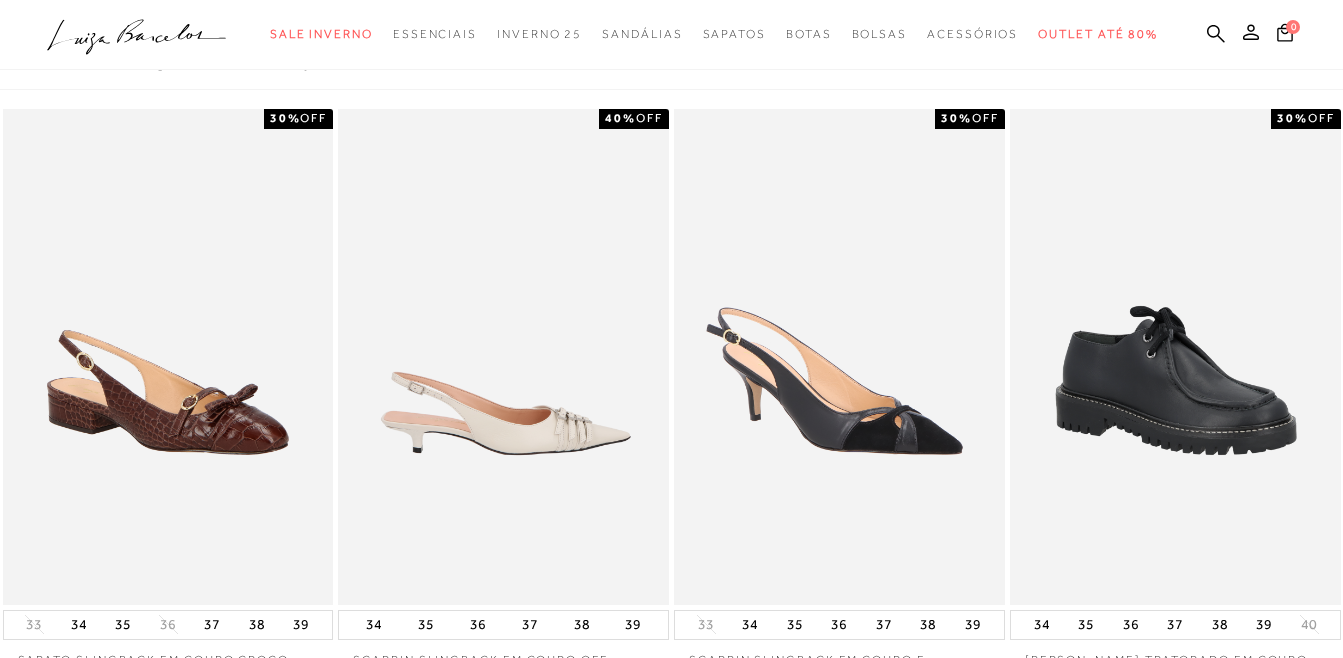 scroll, scrollTop: 0, scrollLeft: 0, axis: both 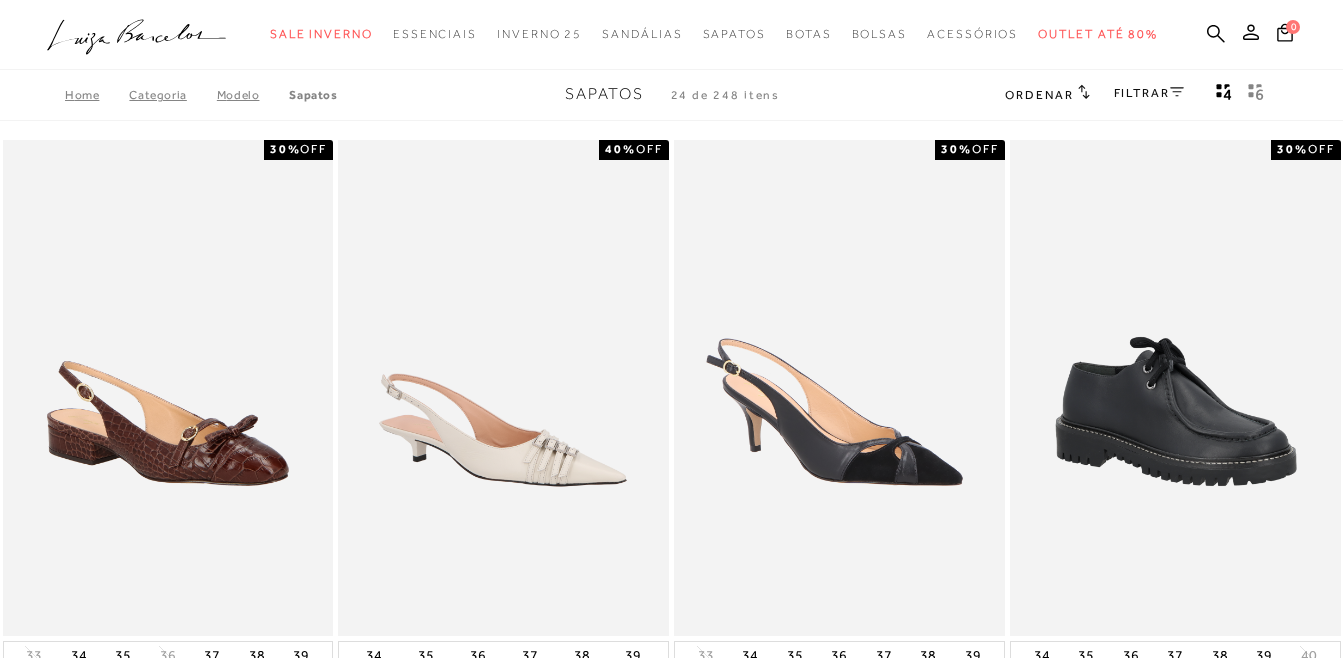 click on "FILTRAR" at bounding box center [1149, 93] 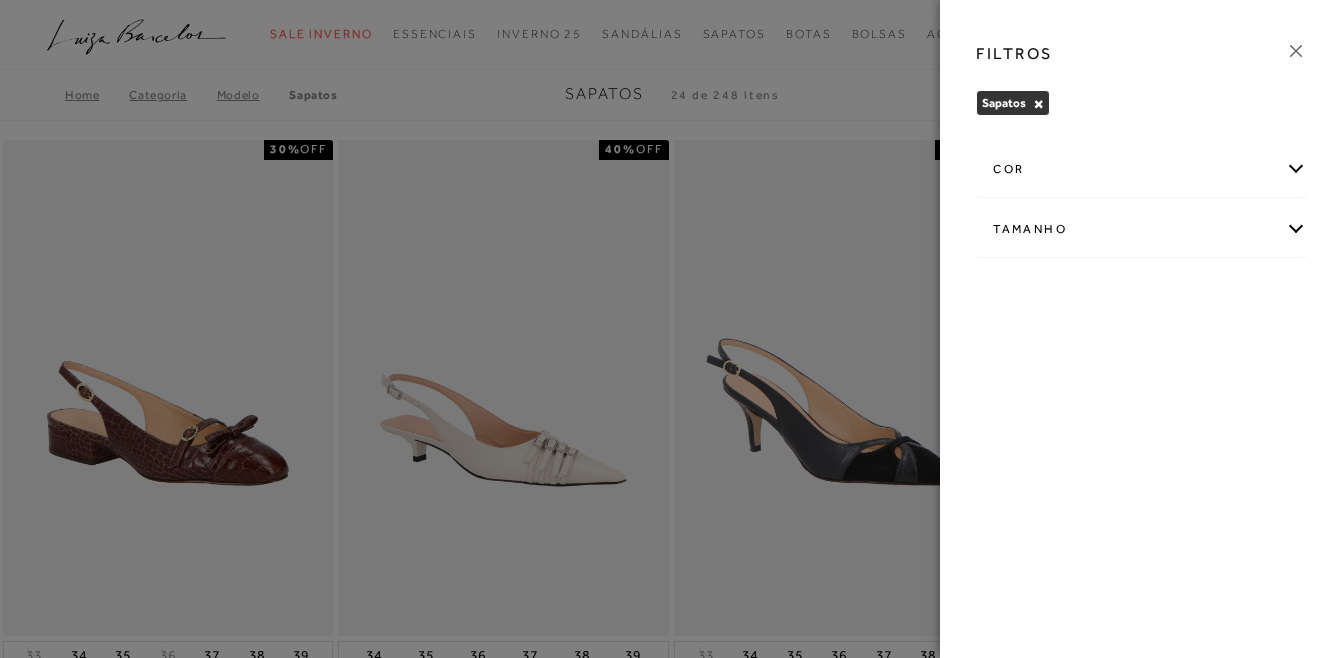 click on "Tamanho" at bounding box center [1141, 229] 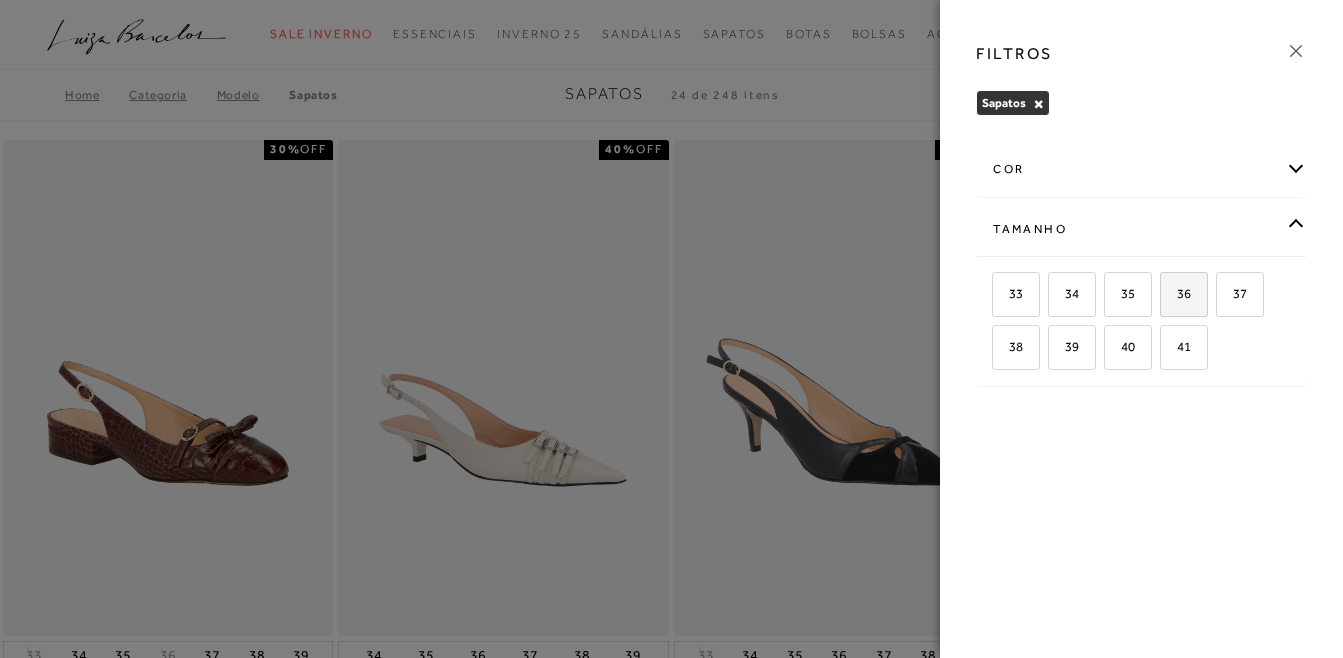 click on "36" at bounding box center (1184, 294) 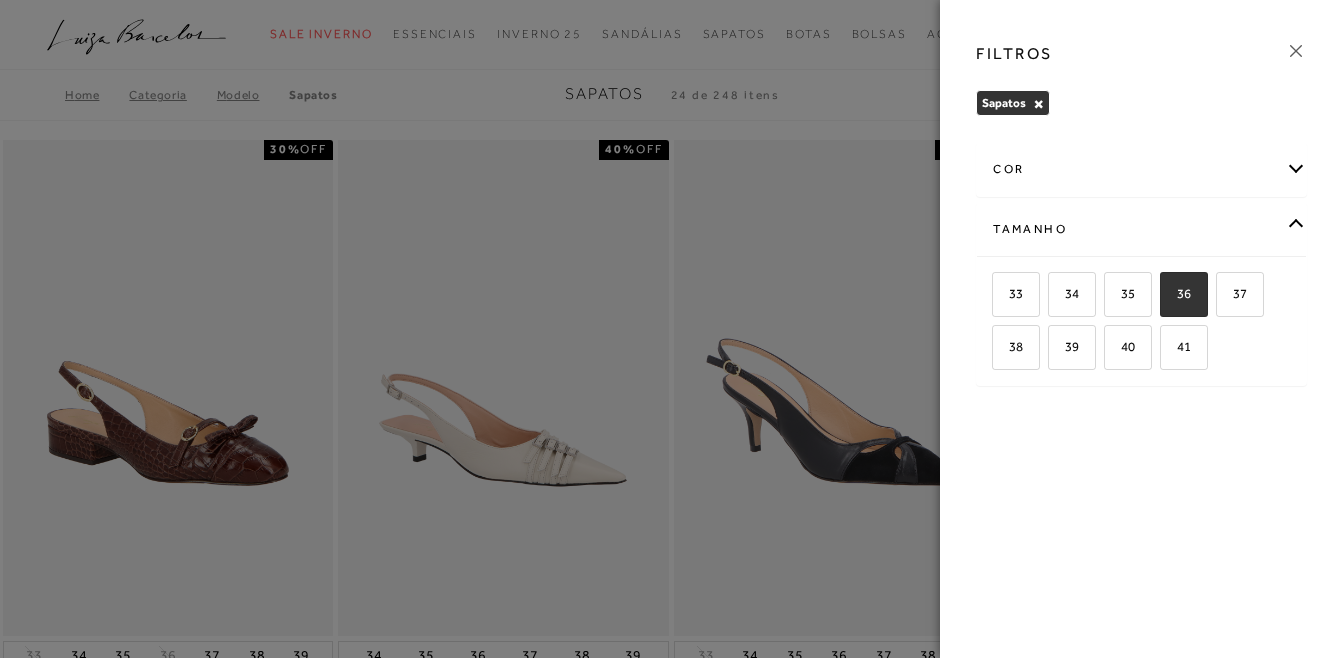 checkbox on "true" 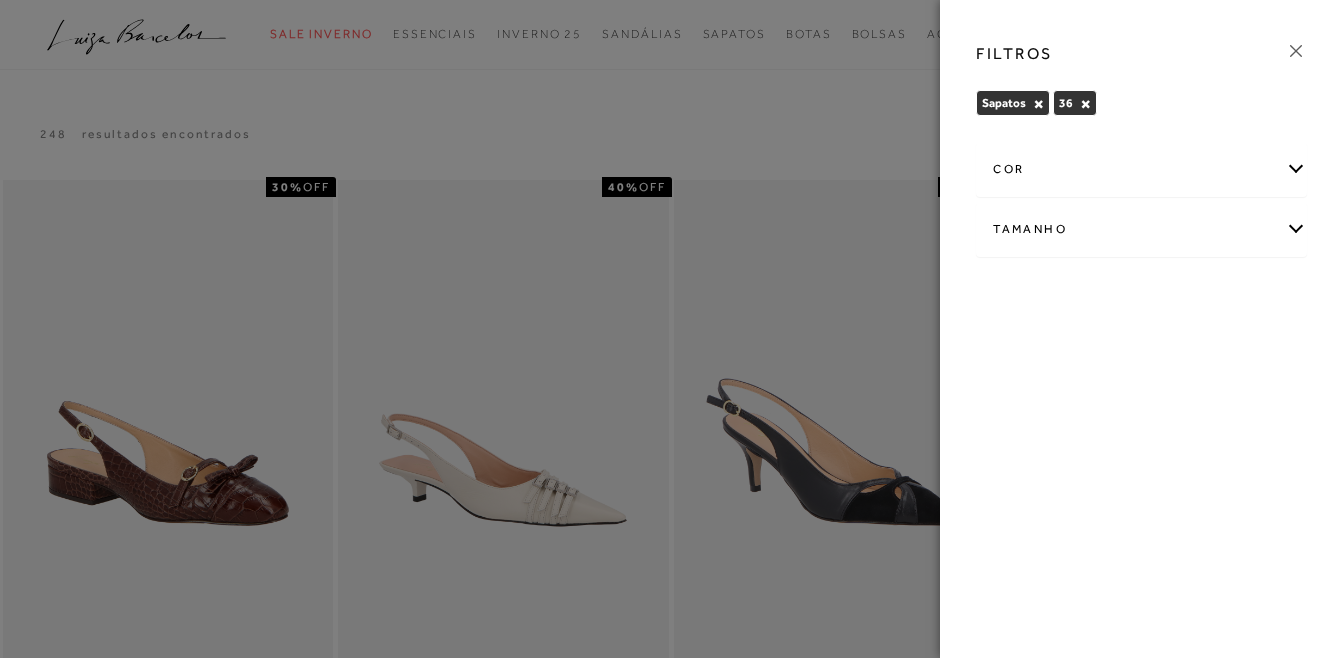 click 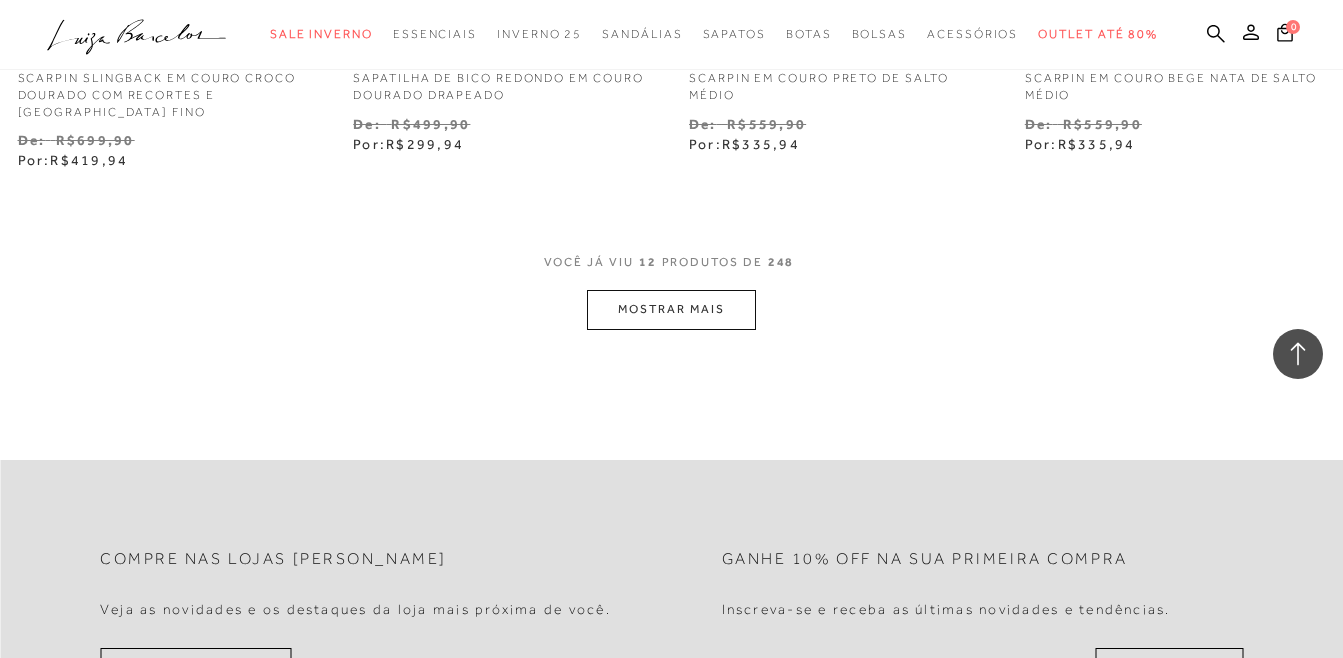 scroll, scrollTop: 2000, scrollLeft: 0, axis: vertical 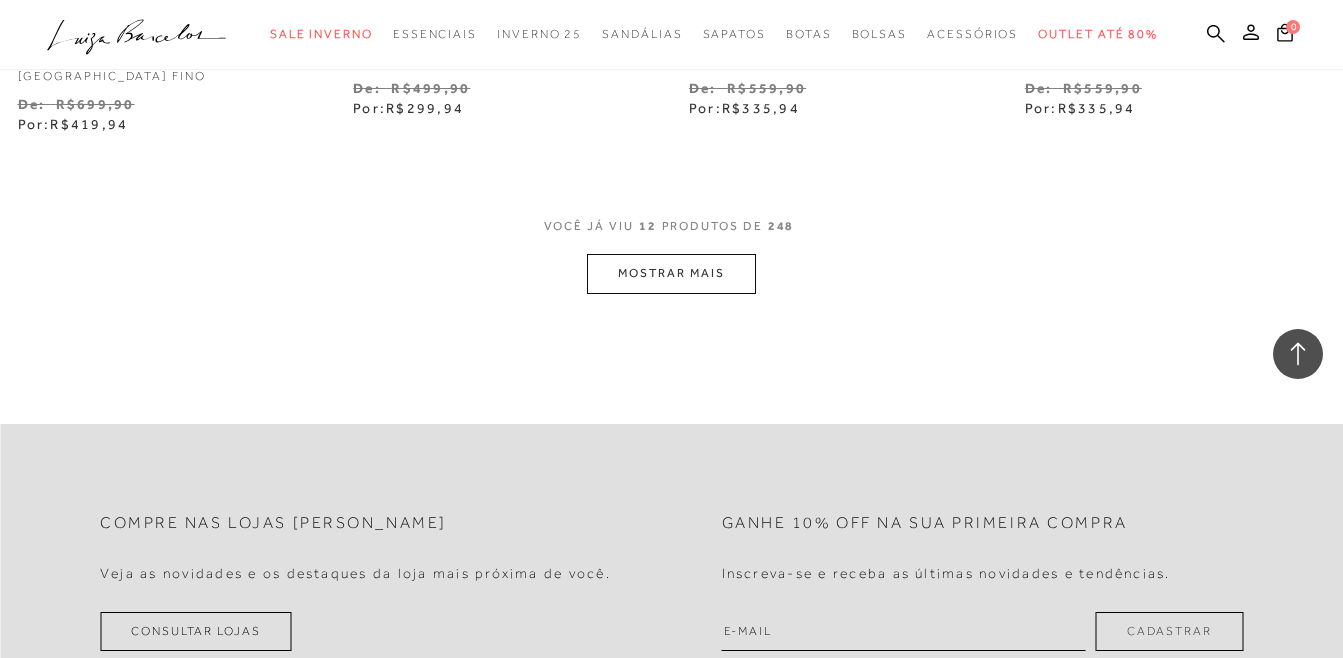 click on "MOSTRAR MAIS" at bounding box center [671, 273] 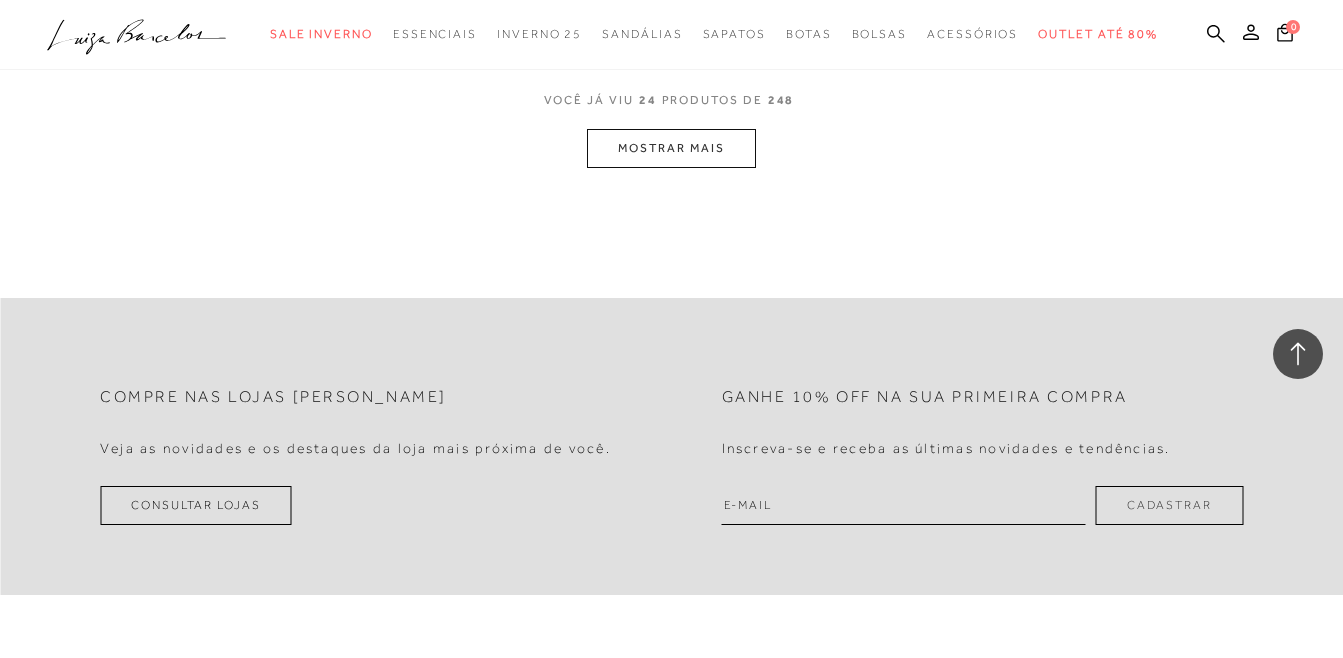 scroll, scrollTop: 4100, scrollLeft: 0, axis: vertical 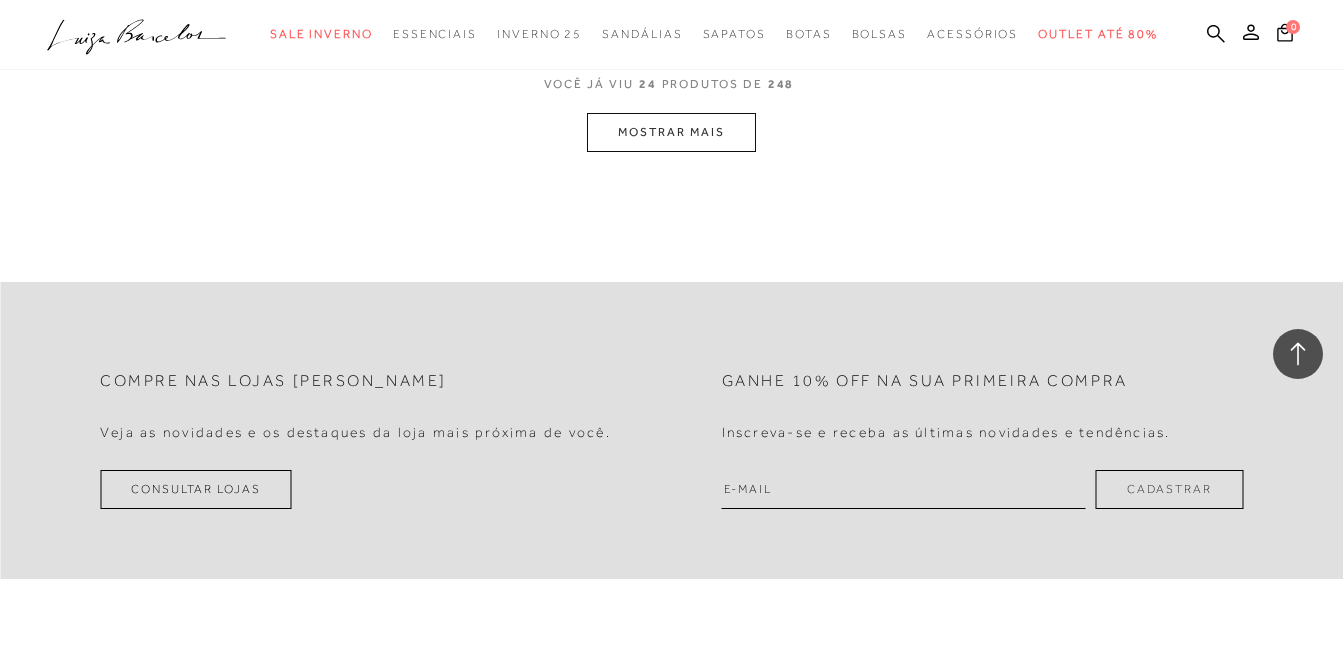 click on "MOSTRAR MAIS" at bounding box center (671, 132) 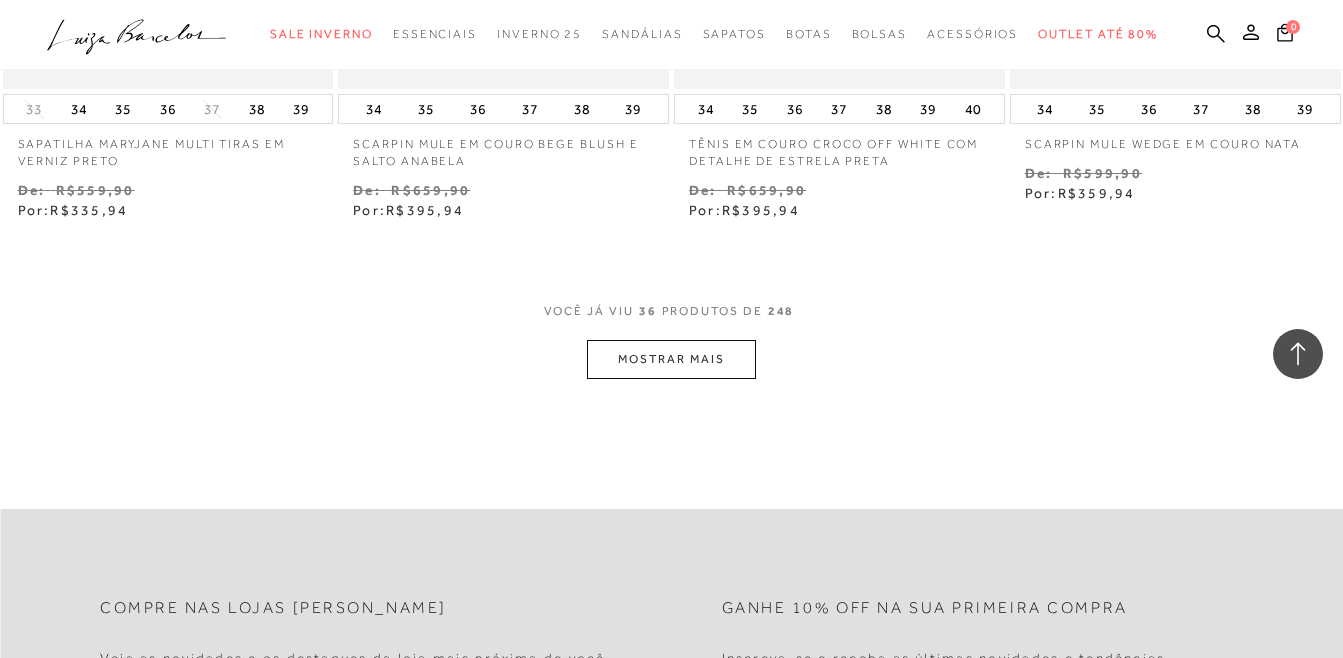 scroll, scrollTop: 6059, scrollLeft: 0, axis: vertical 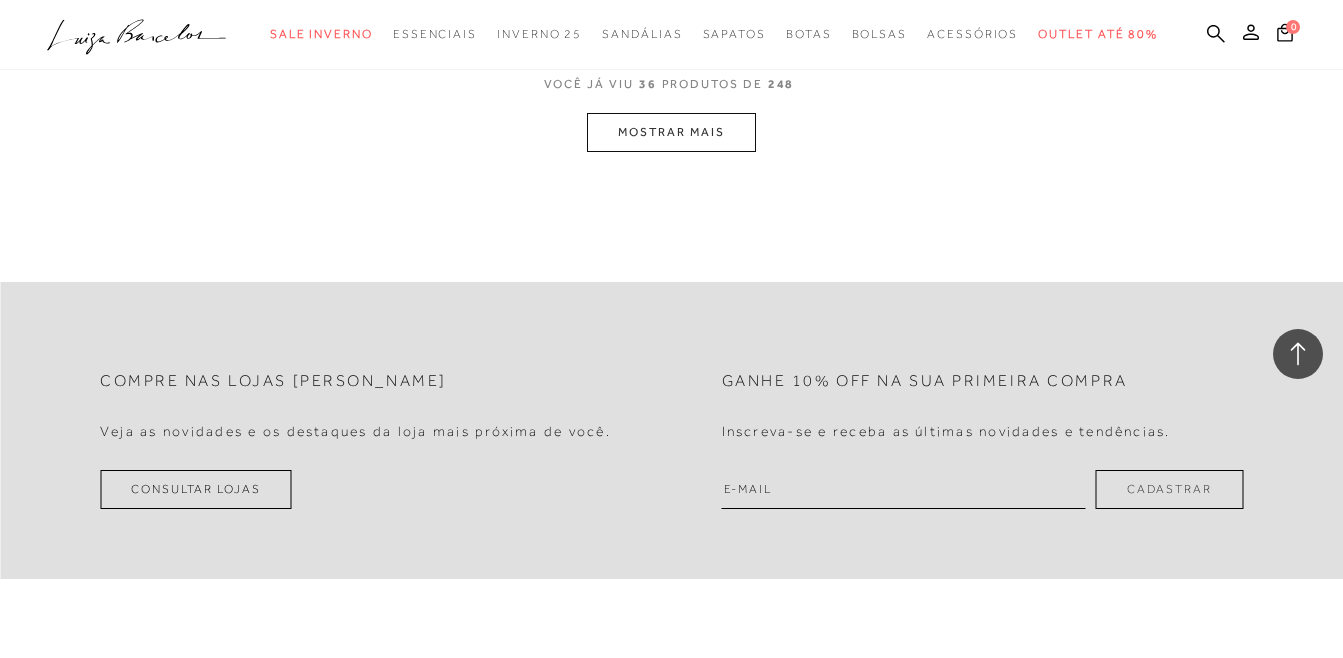 click on "MOSTRAR MAIS" at bounding box center (671, 132) 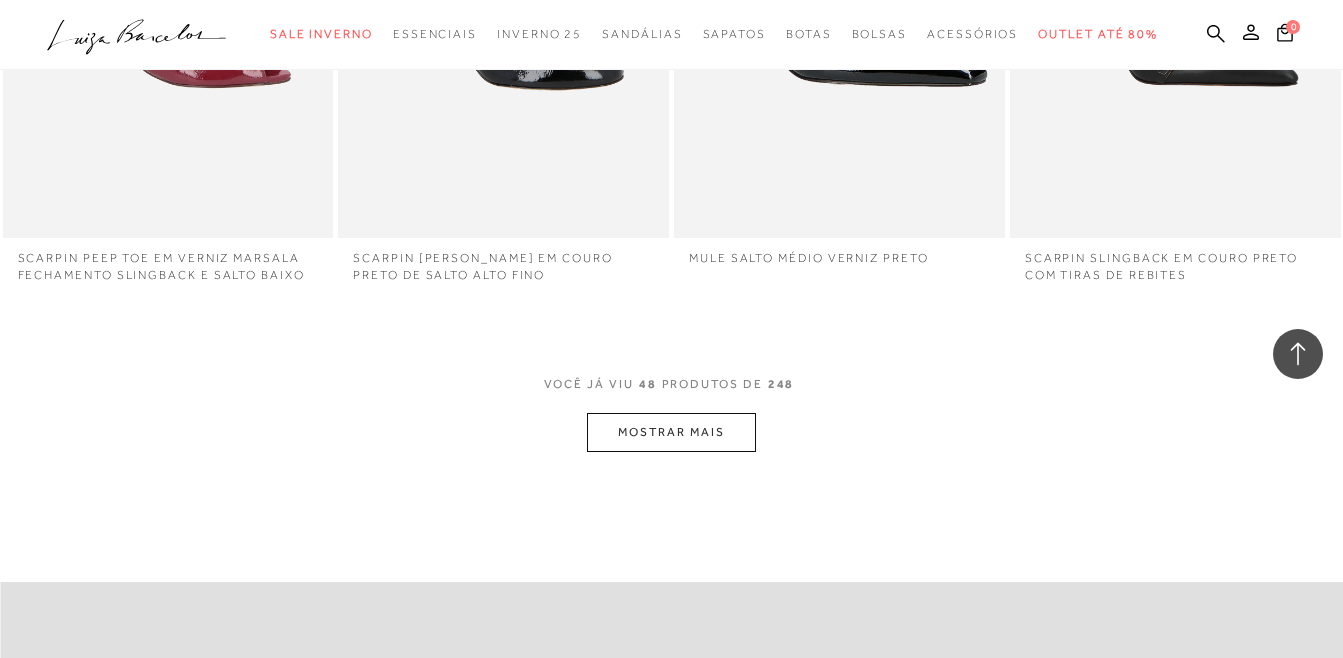 scroll, scrollTop: 7625, scrollLeft: 0, axis: vertical 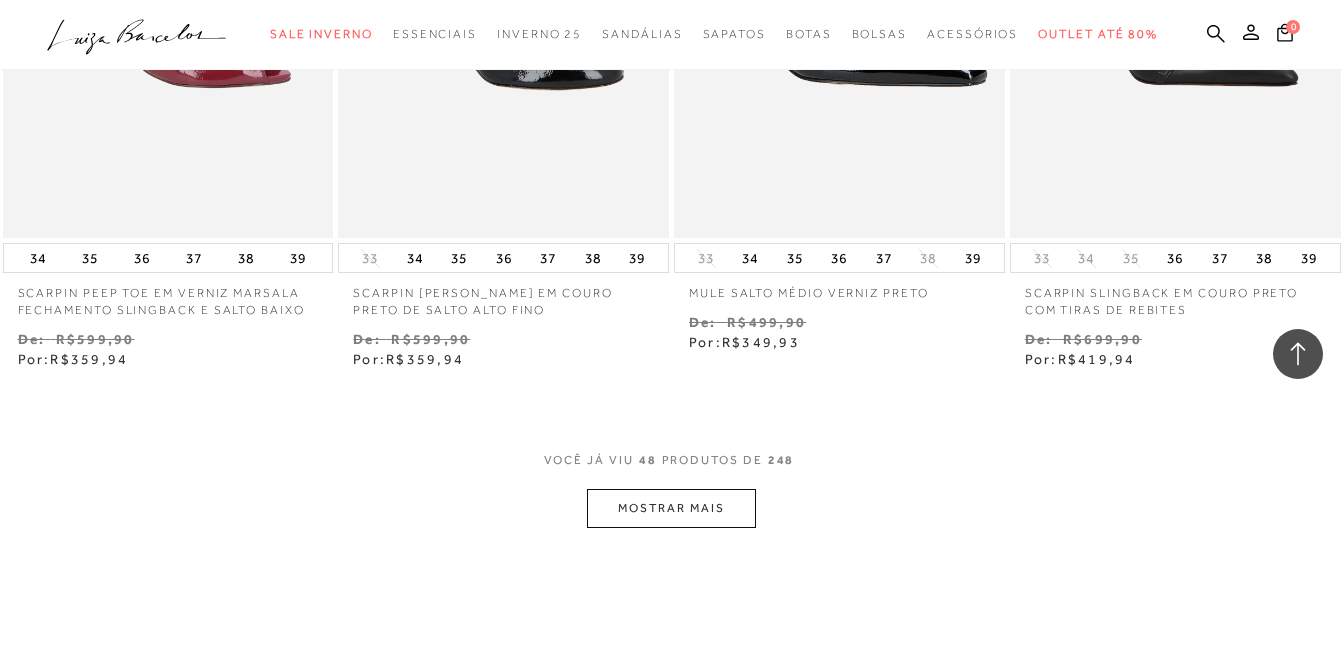 click on "MOSTRAR MAIS" at bounding box center [671, 508] 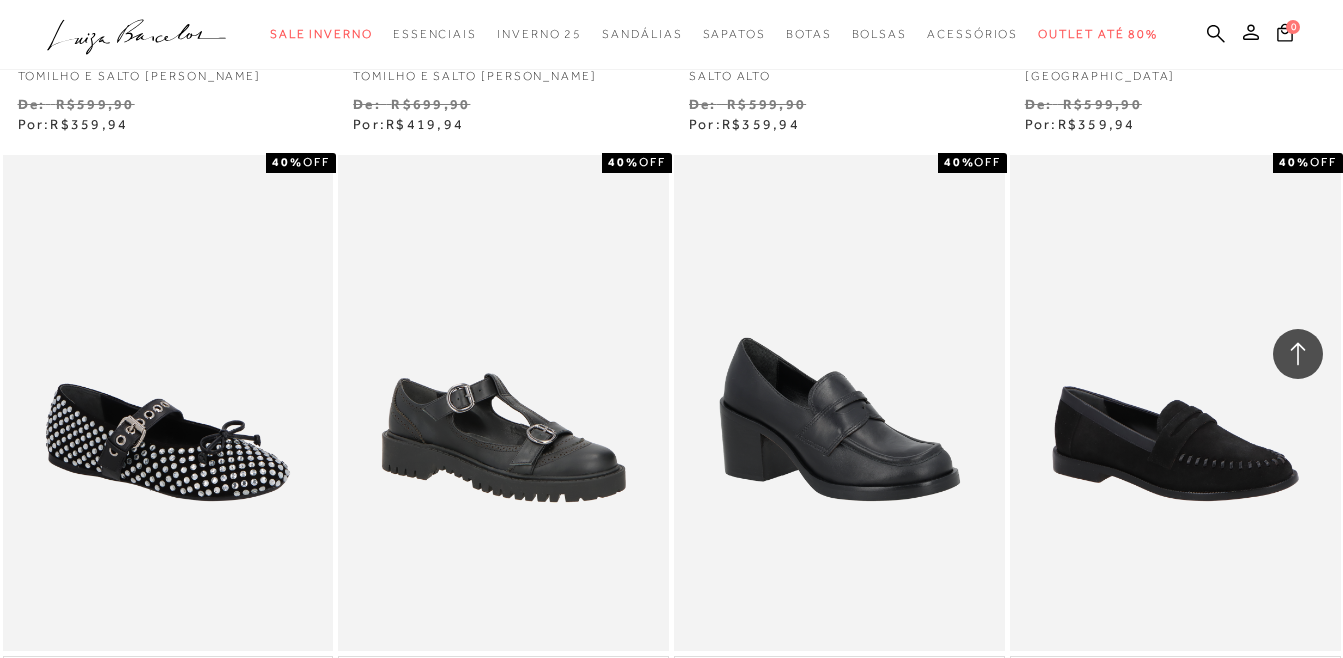 scroll, scrollTop: 4425, scrollLeft: 0, axis: vertical 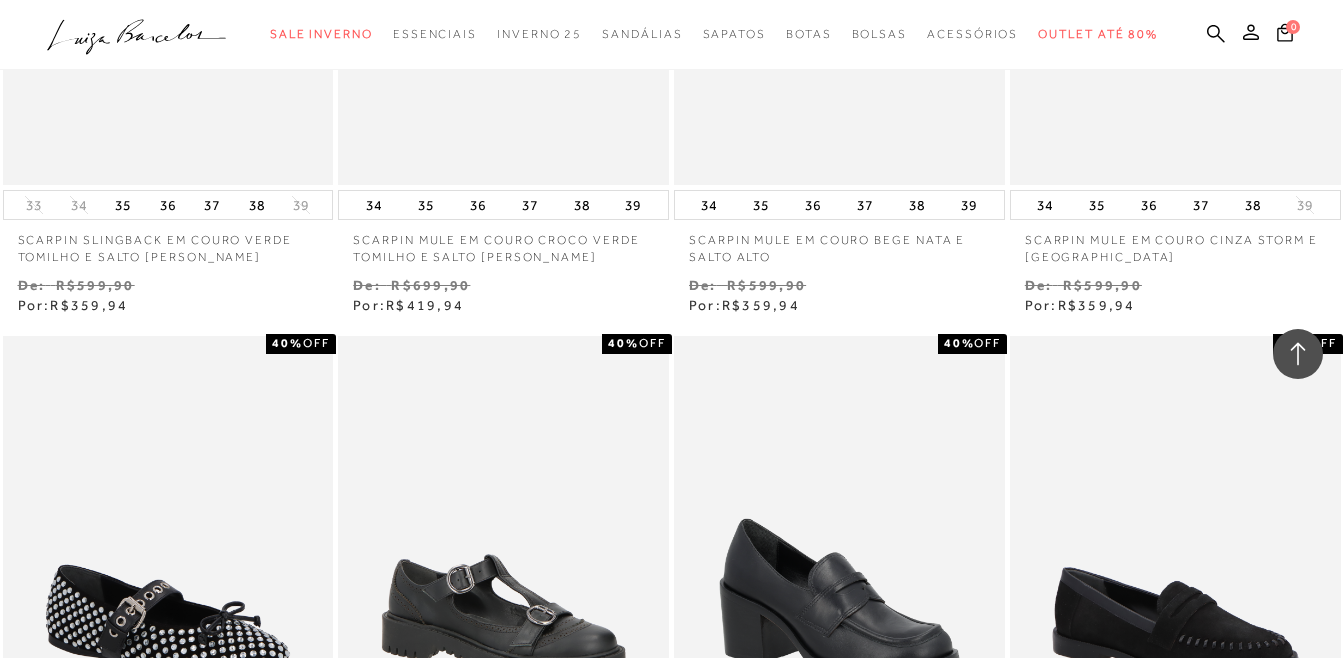 click 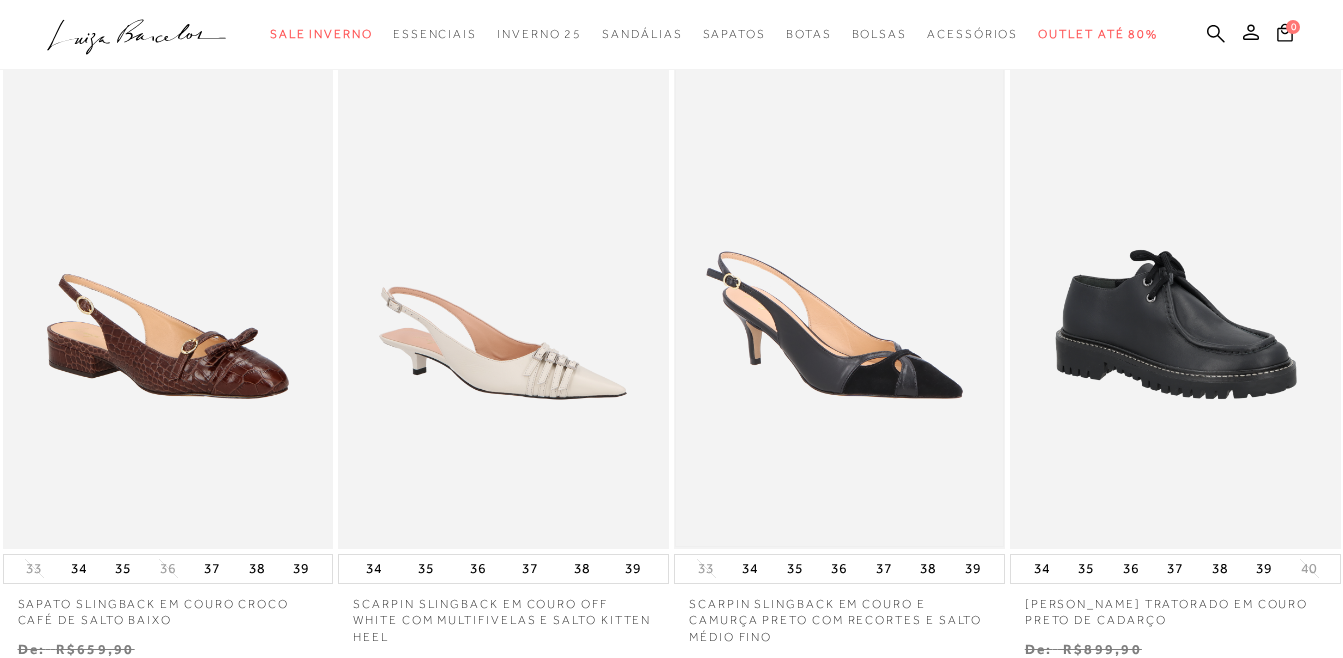 scroll, scrollTop: 0, scrollLeft: 0, axis: both 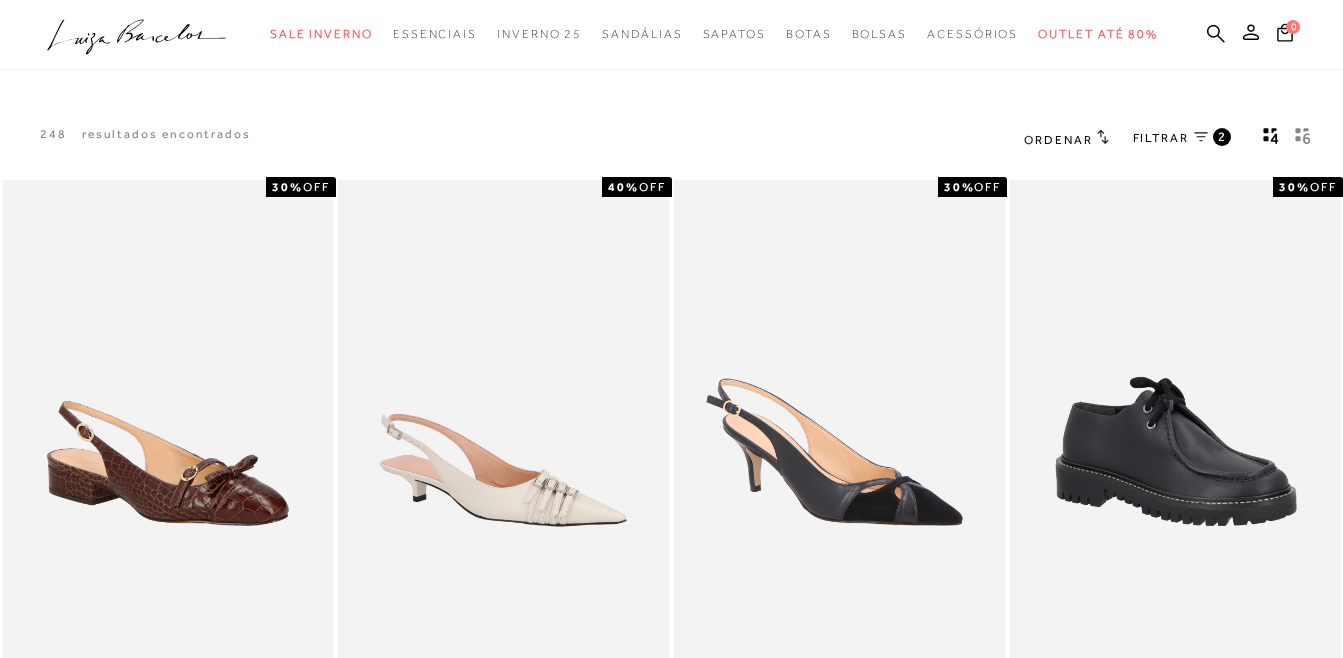 click on "FILTRAR" at bounding box center (1161, 138) 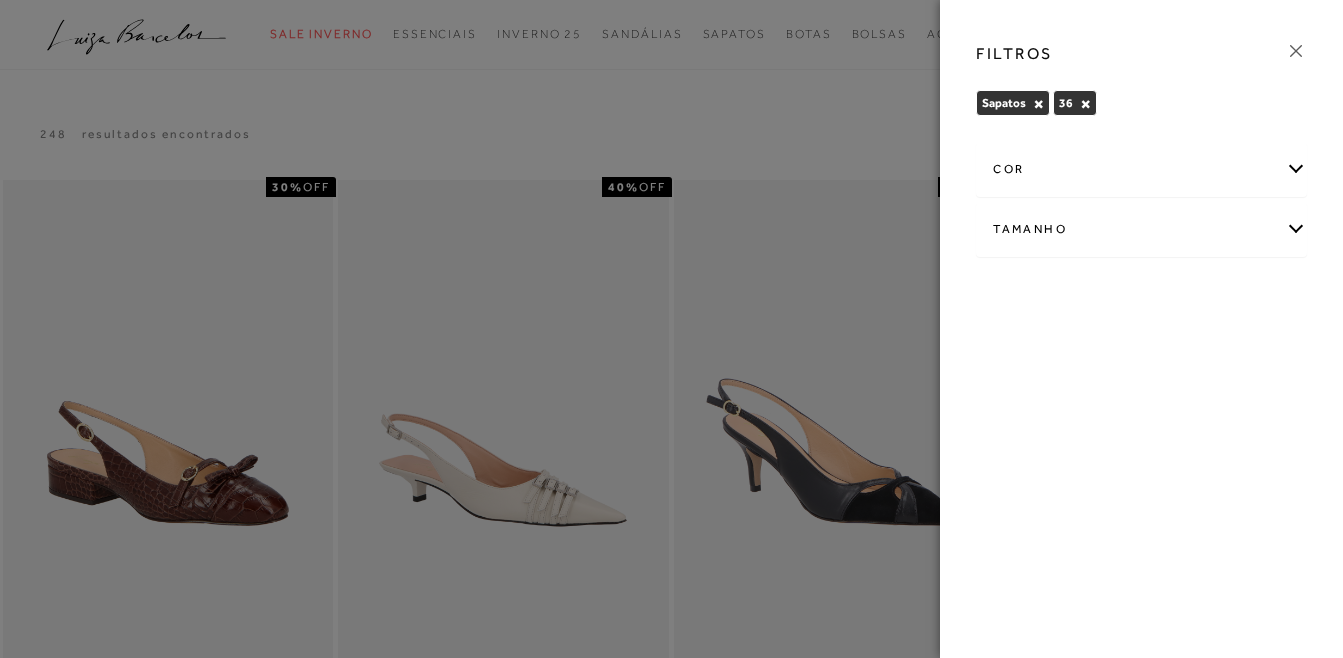 click on "×" at bounding box center [1038, 104] 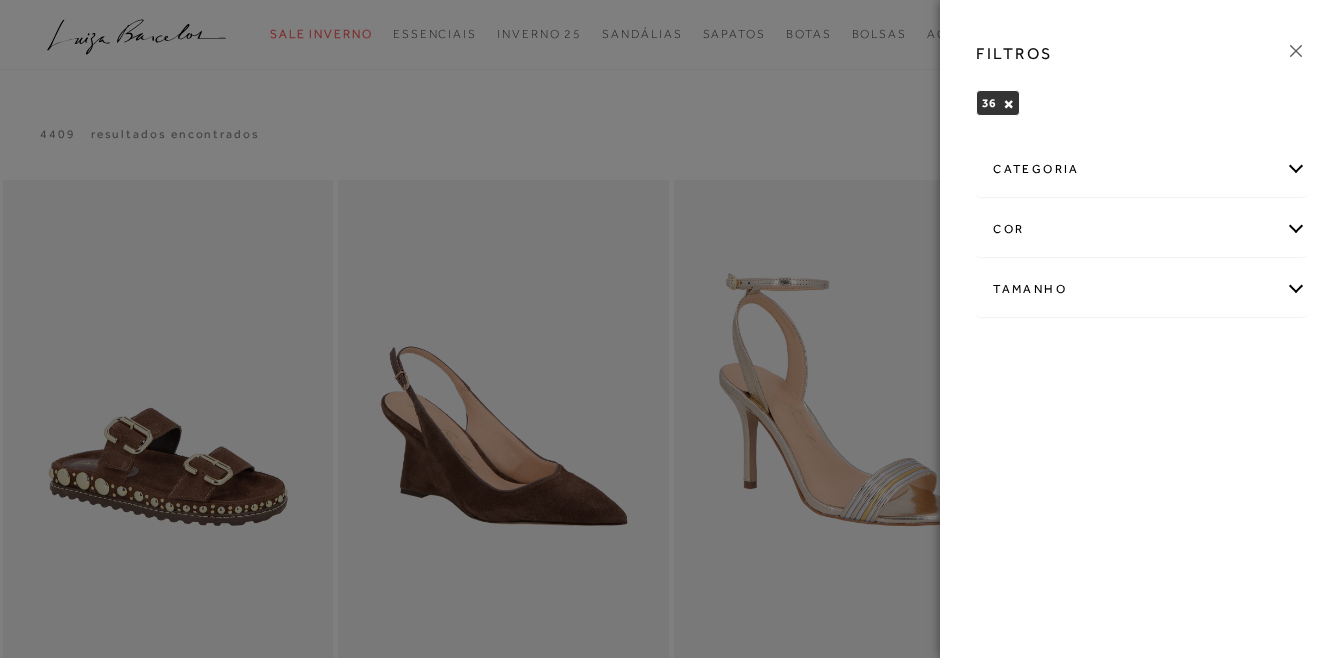 scroll, scrollTop: 0, scrollLeft: 0, axis: both 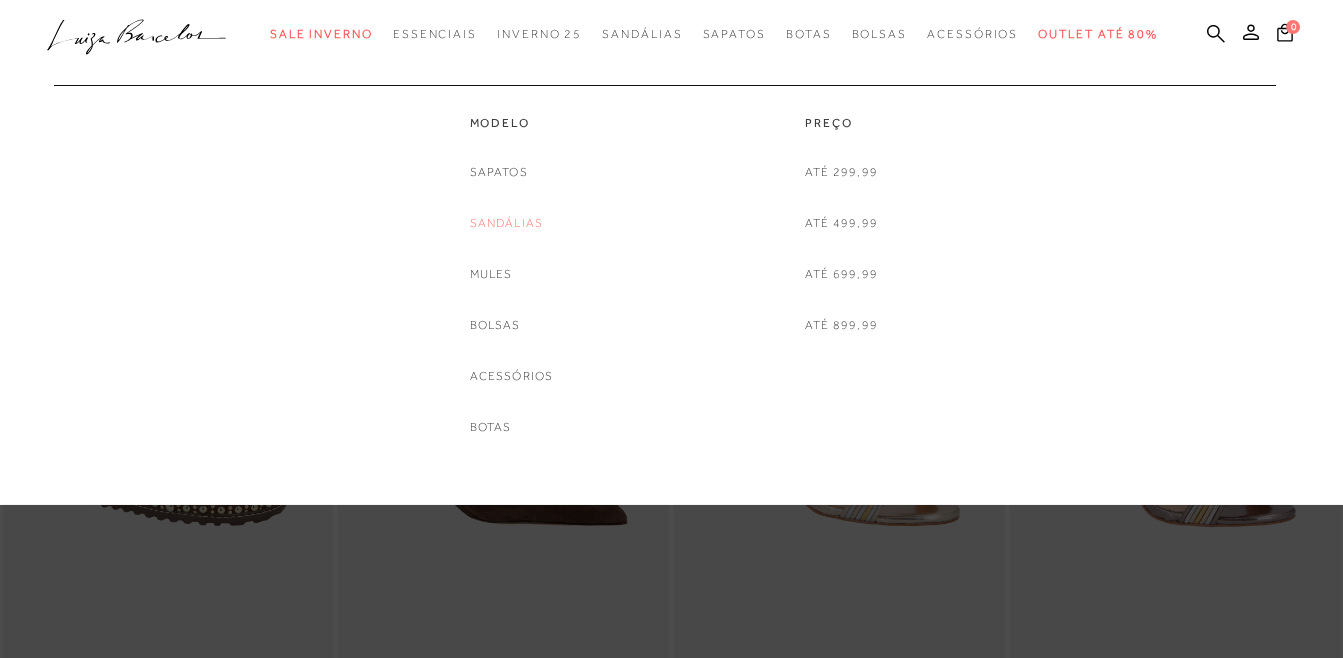 click on "Sandálias" at bounding box center (507, 223) 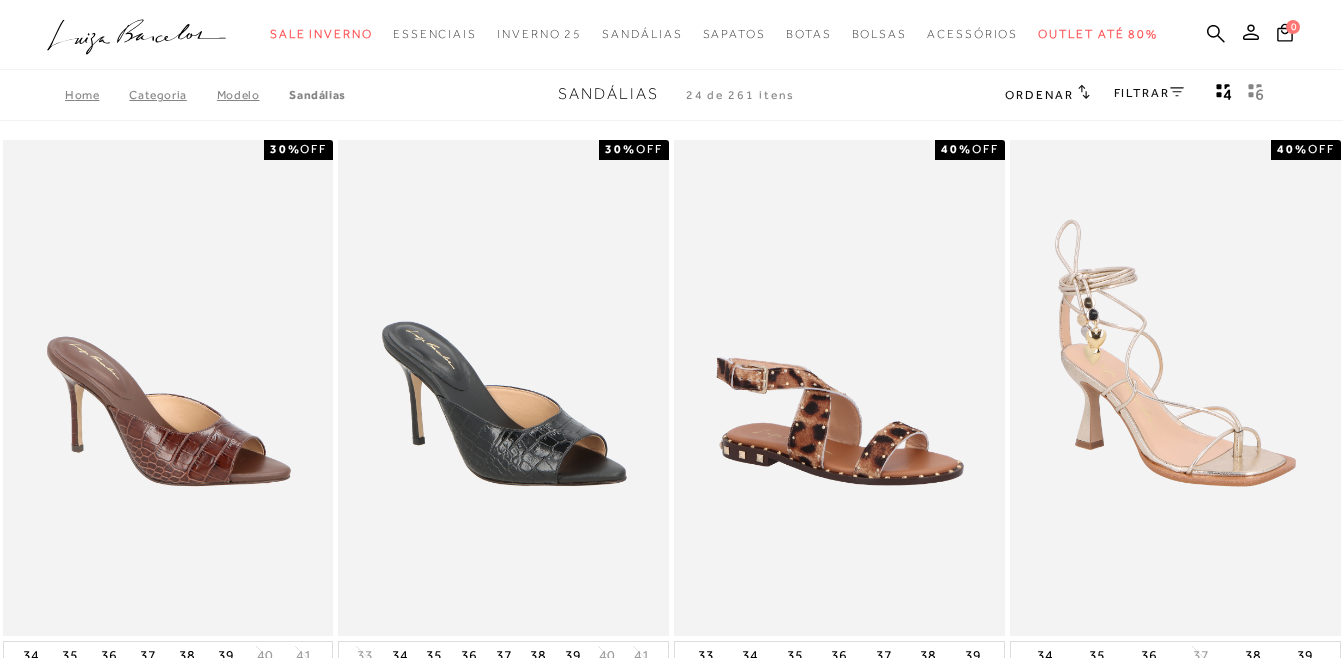 scroll, scrollTop: 0, scrollLeft: 0, axis: both 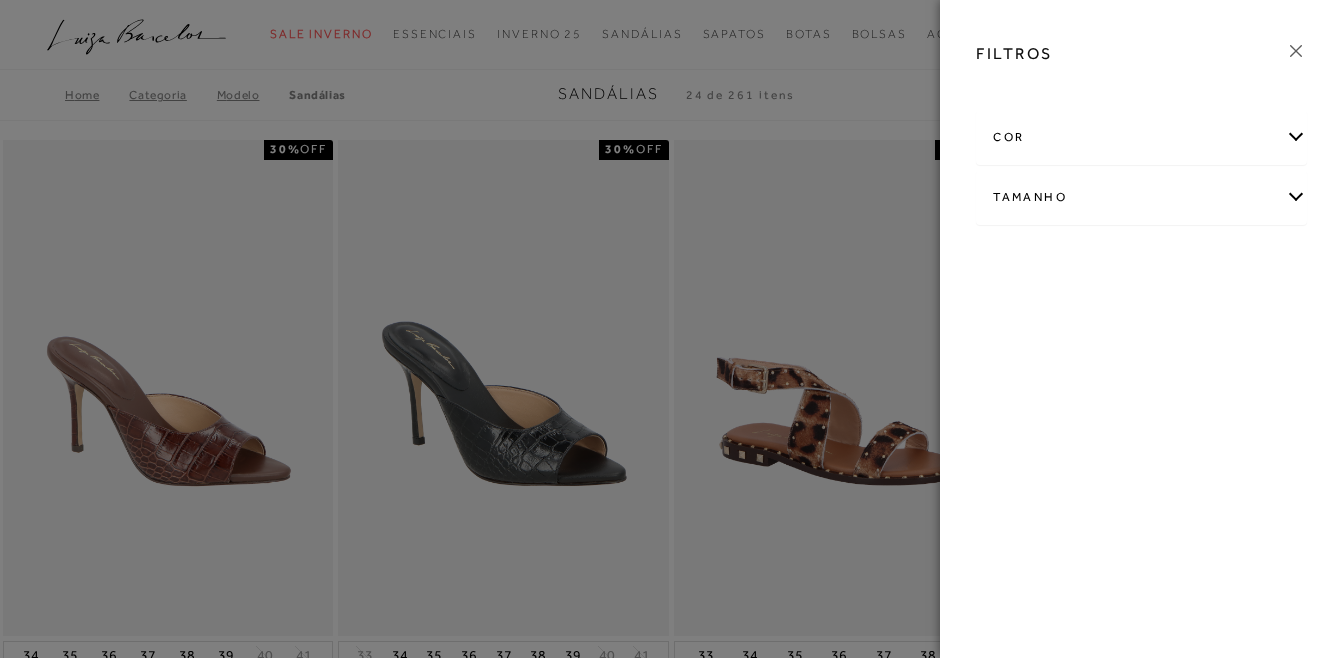 click 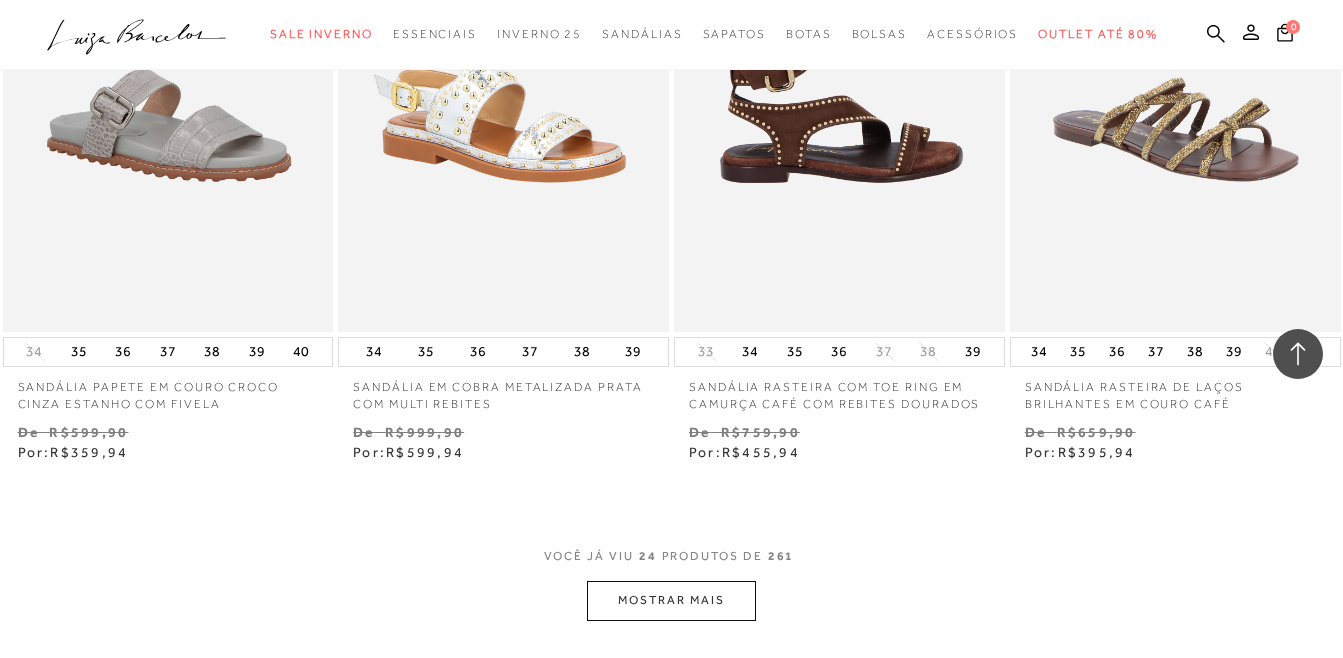 scroll, scrollTop: 3600, scrollLeft: 0, axis: vertical 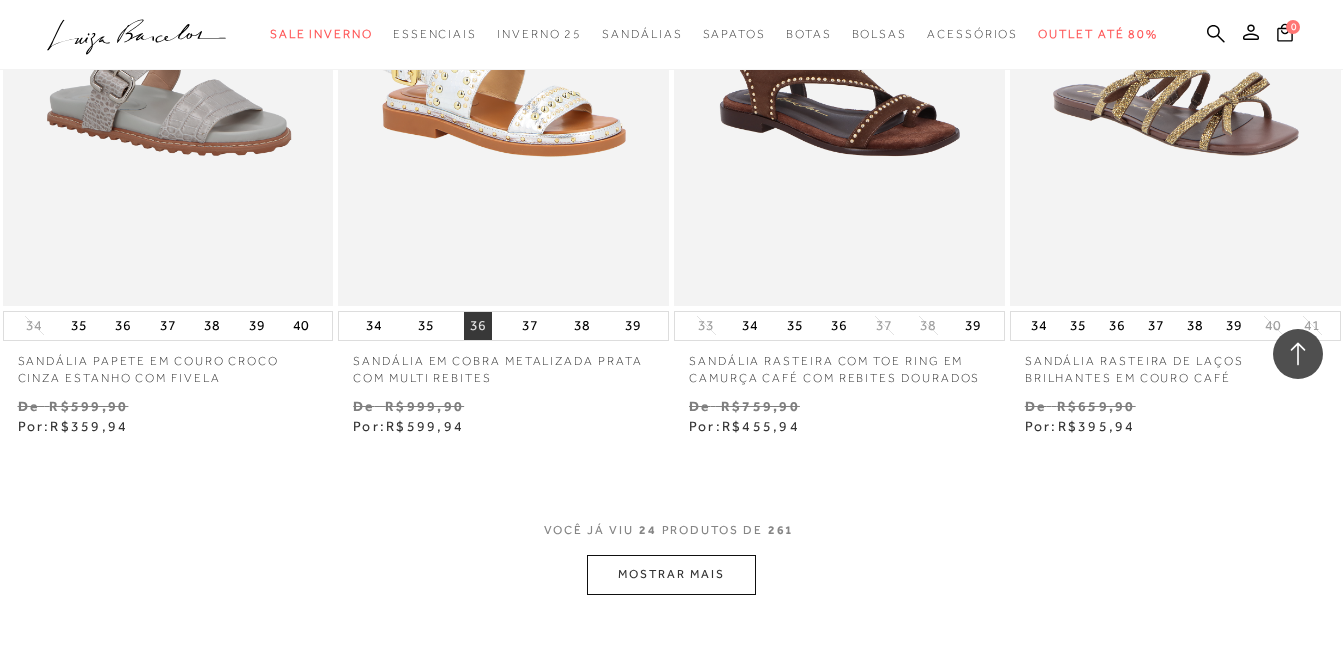 click on "36" at bounding box center [478, 326] 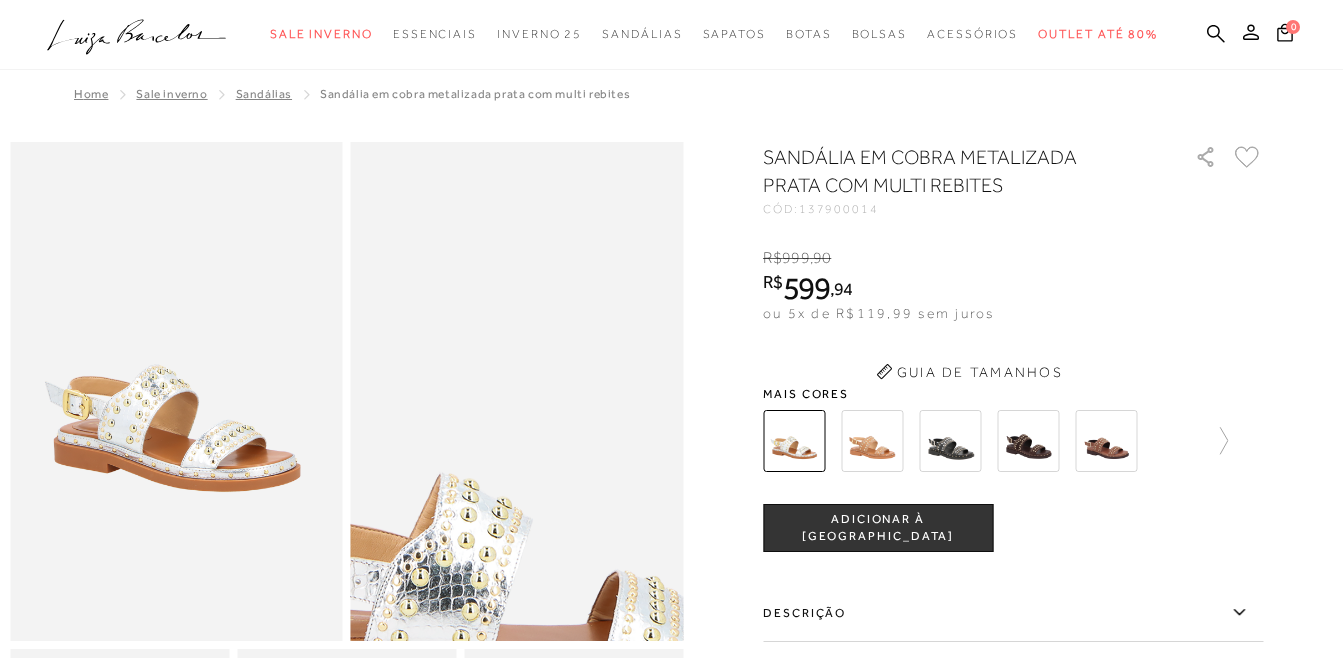 scroll, scrollTop: 0, scrollLeft: 0, axis: both 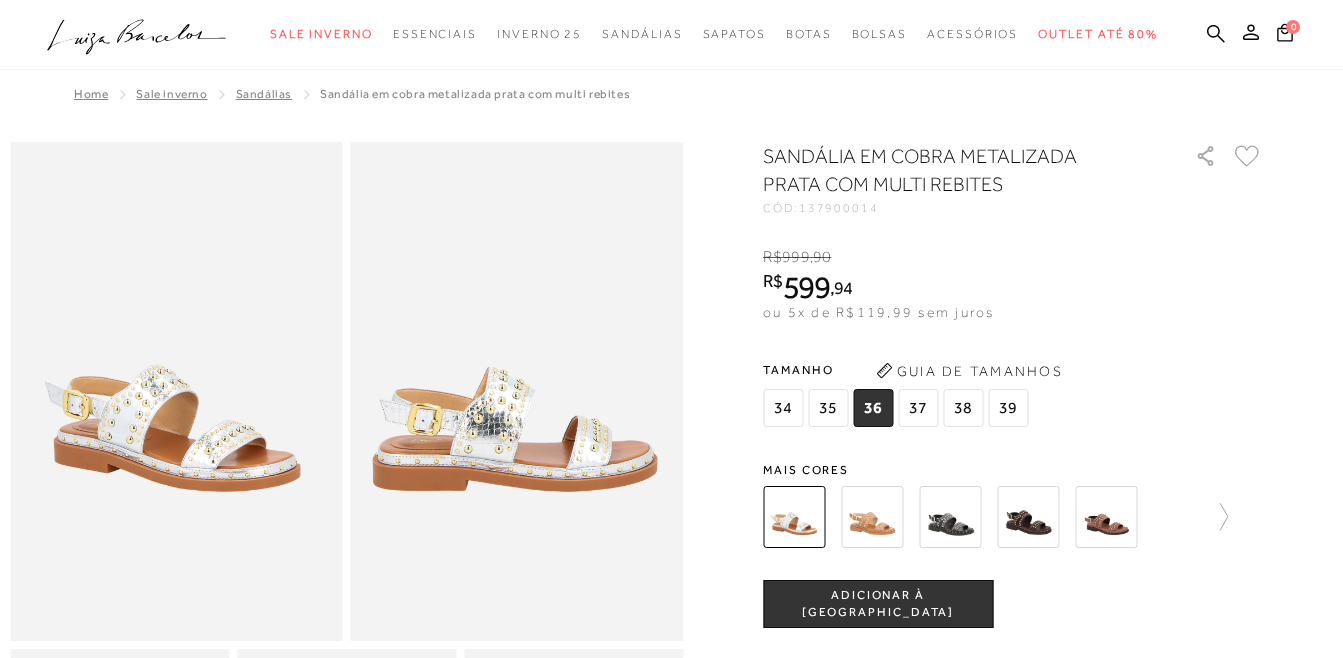 click at bounding box center (872, 517) 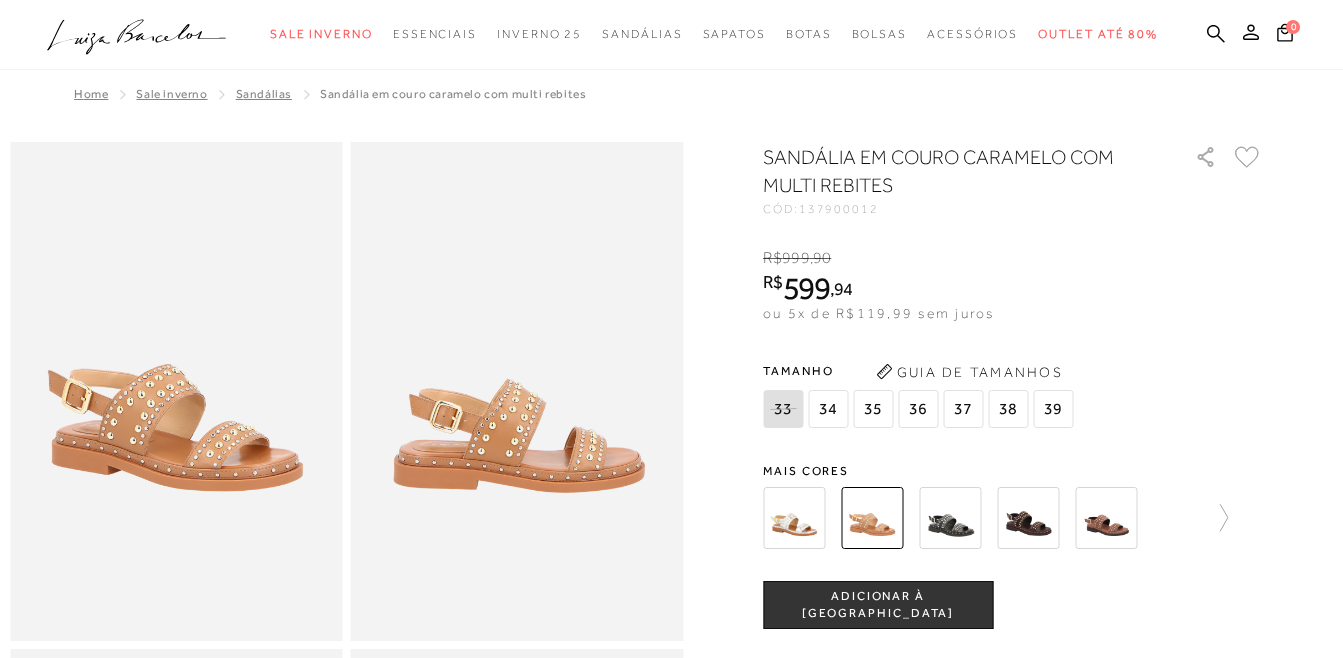 scroll, scrollTop: 0, scrollLeft: 0, axis: both 